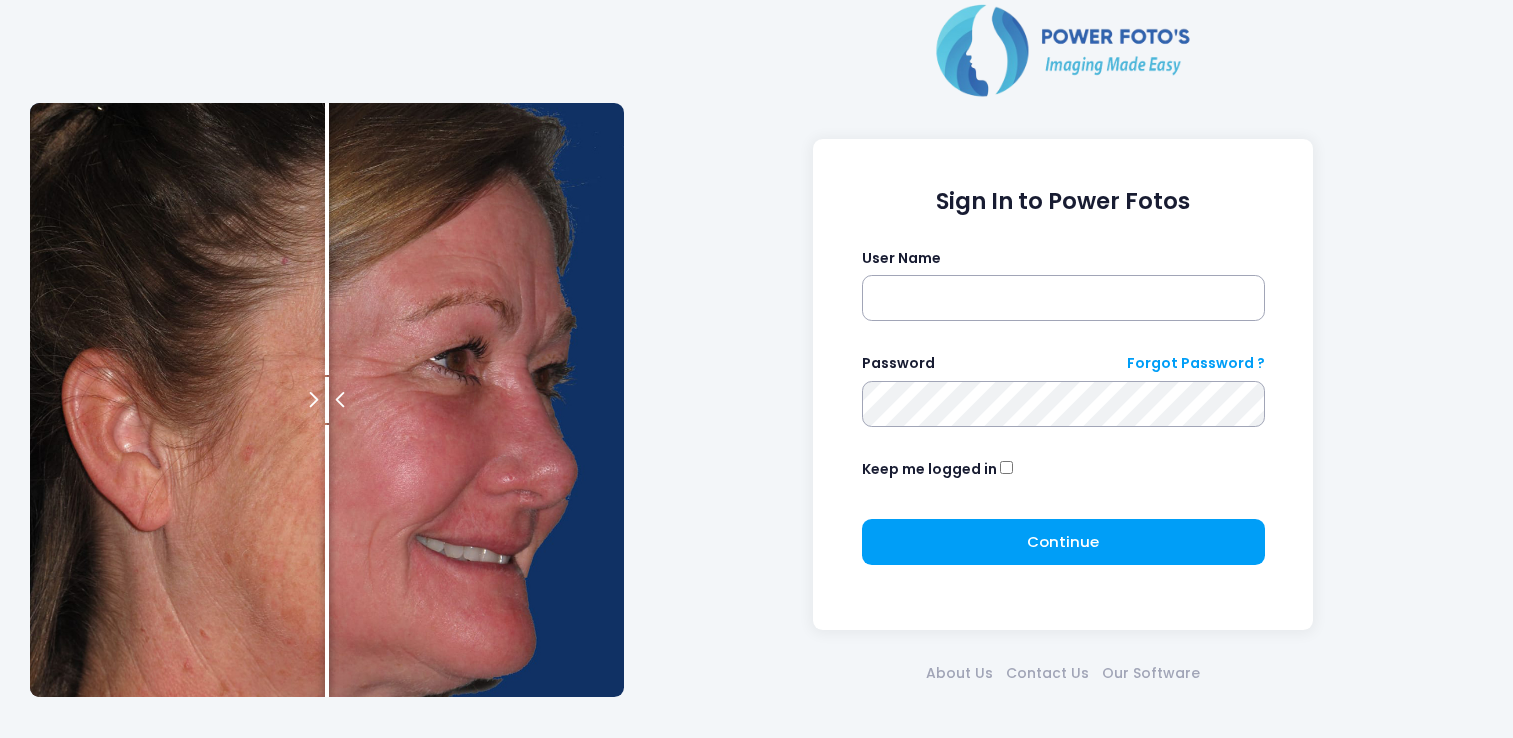 scroll, scrollTop: 0, scrollLeft: 0, axis: both 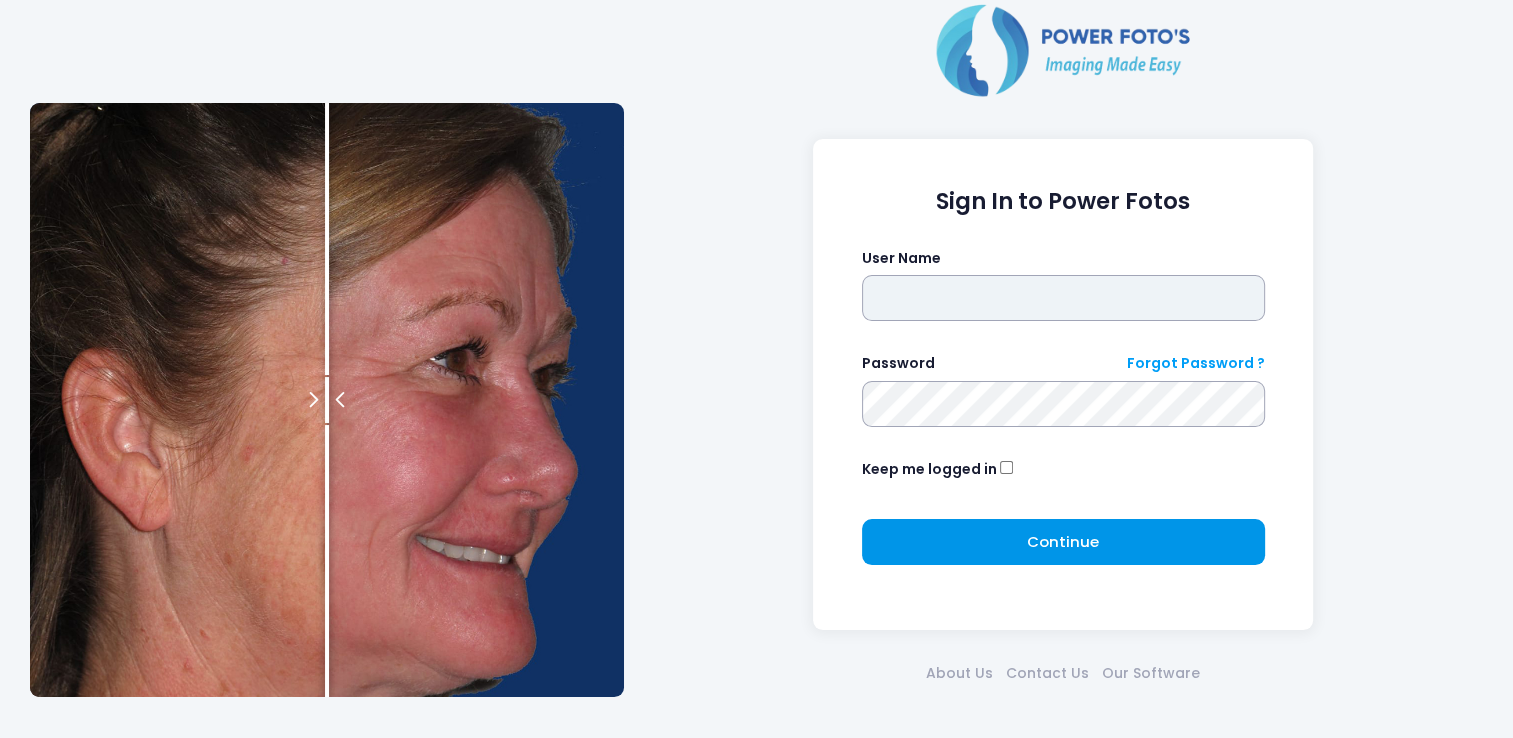type on "*******" 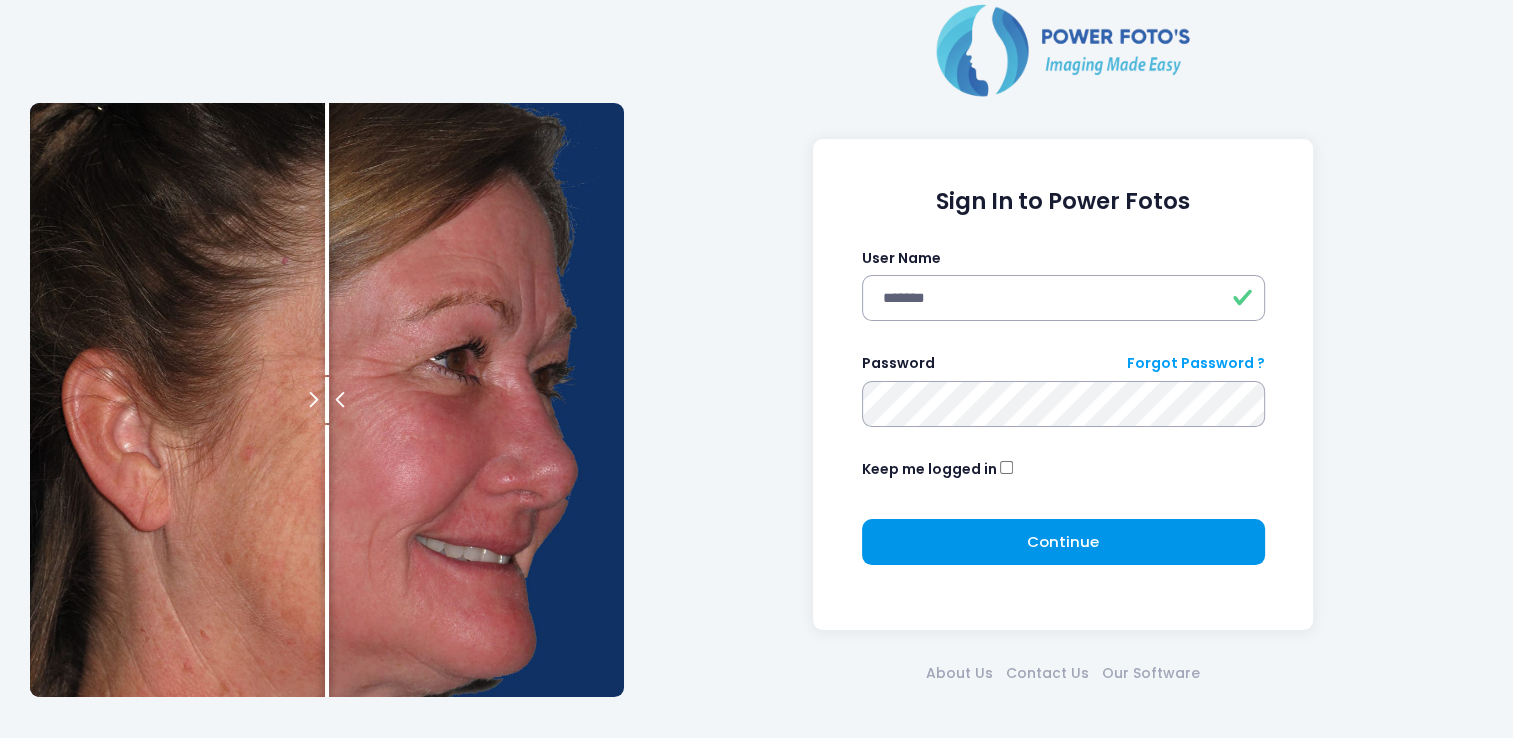 click on "Continue
Please wait..." at bounding box center [1063, 542] 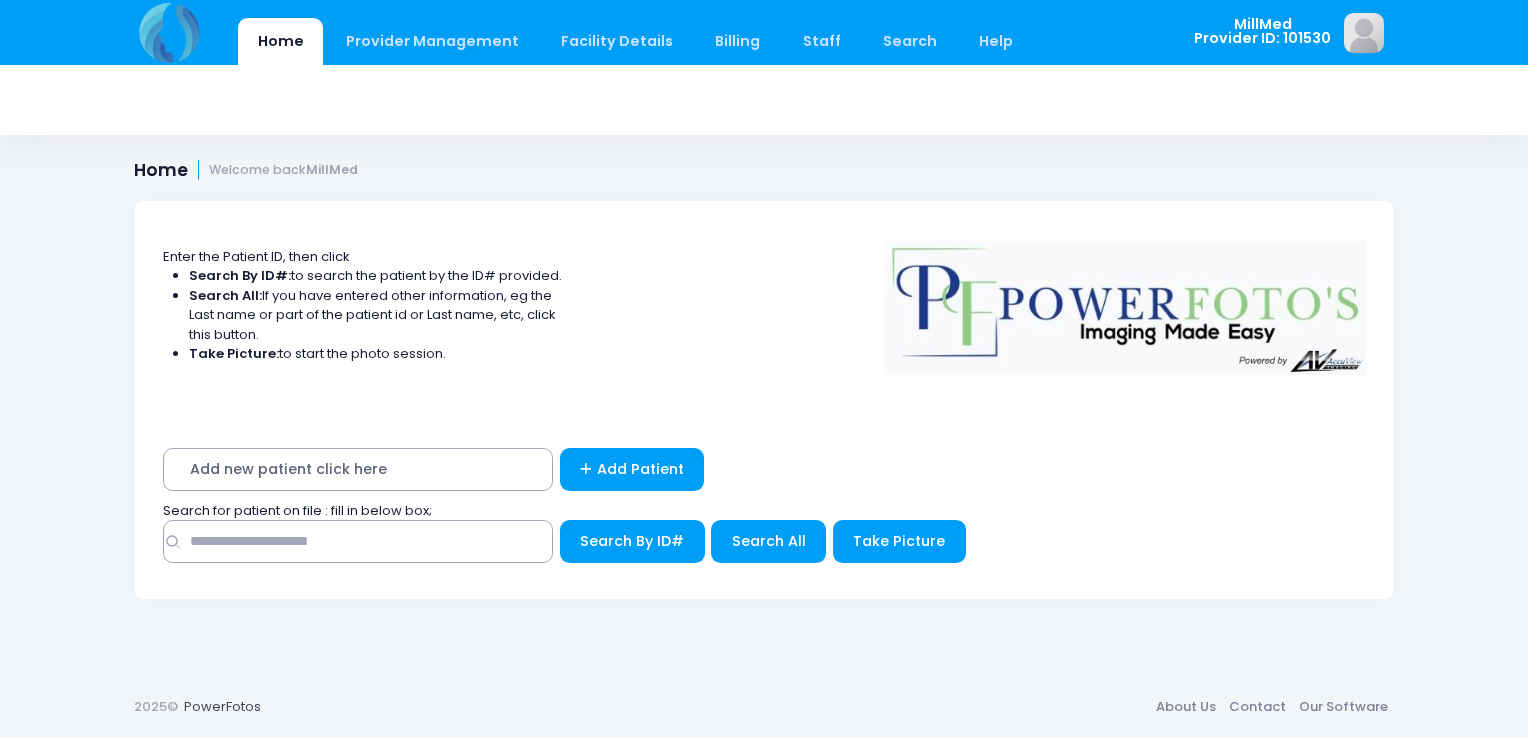 scroll, scrollTop: 0, scrollLeft: 0, axis: both 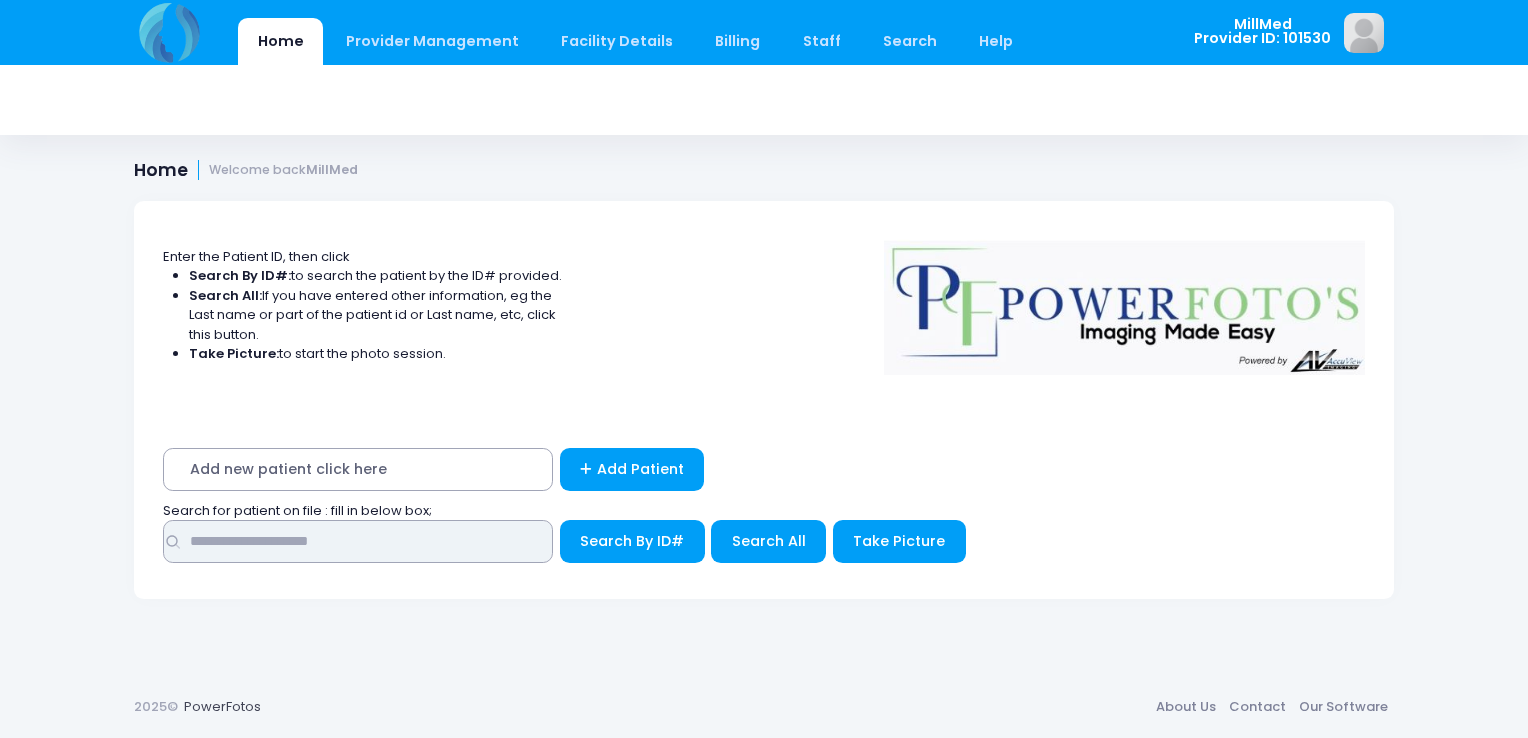 click at bounding box center (358, 541) 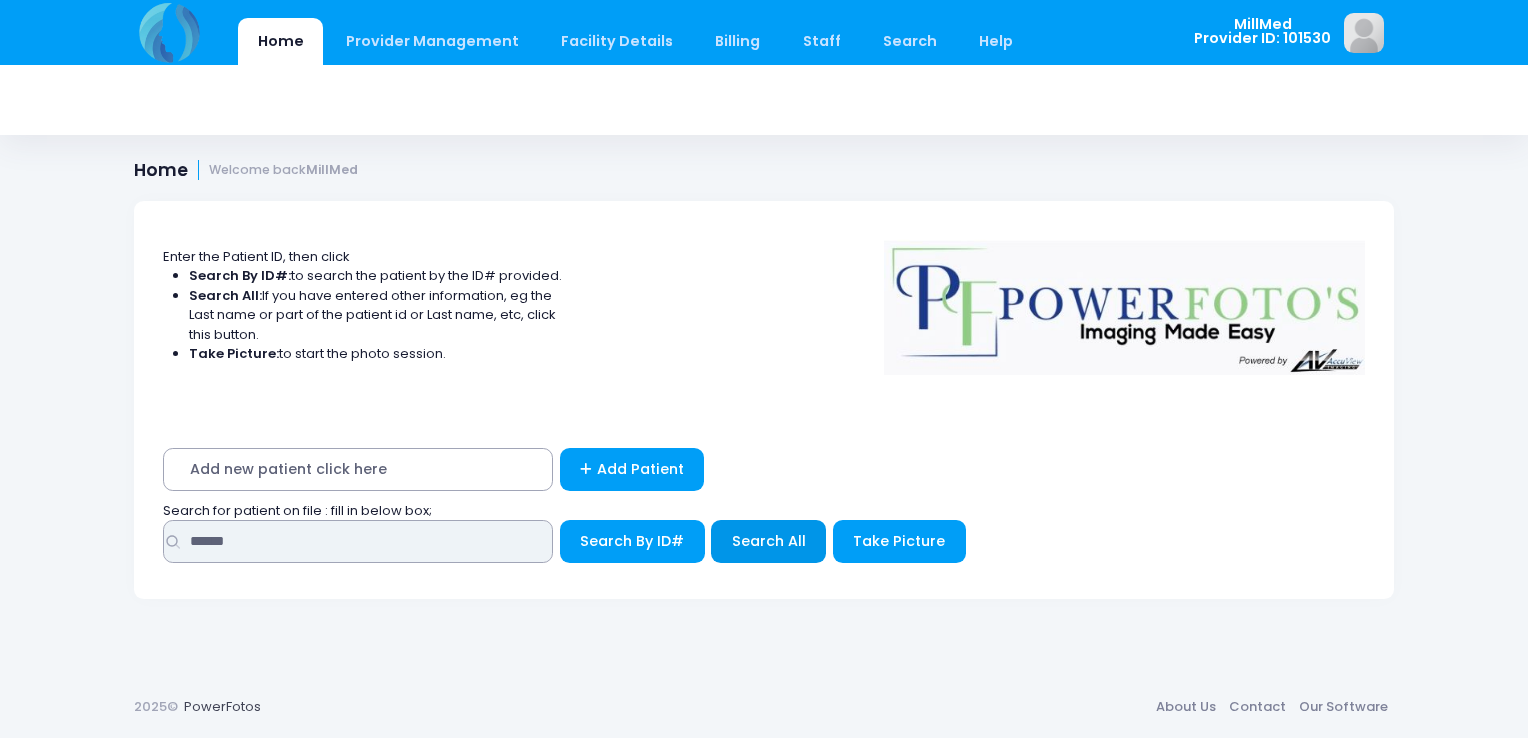 type on "******" 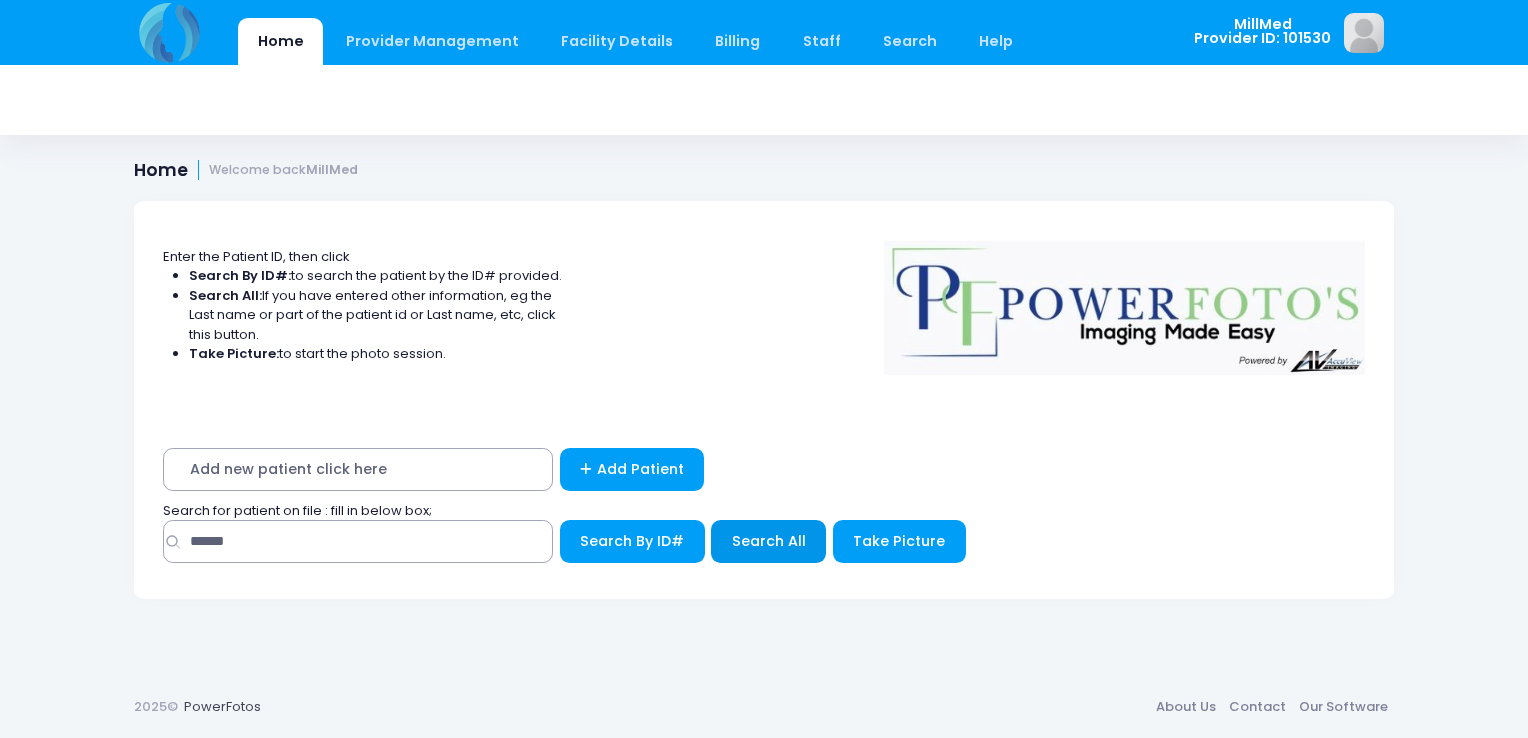 click on "Search All" at bounding box center [769, 541] 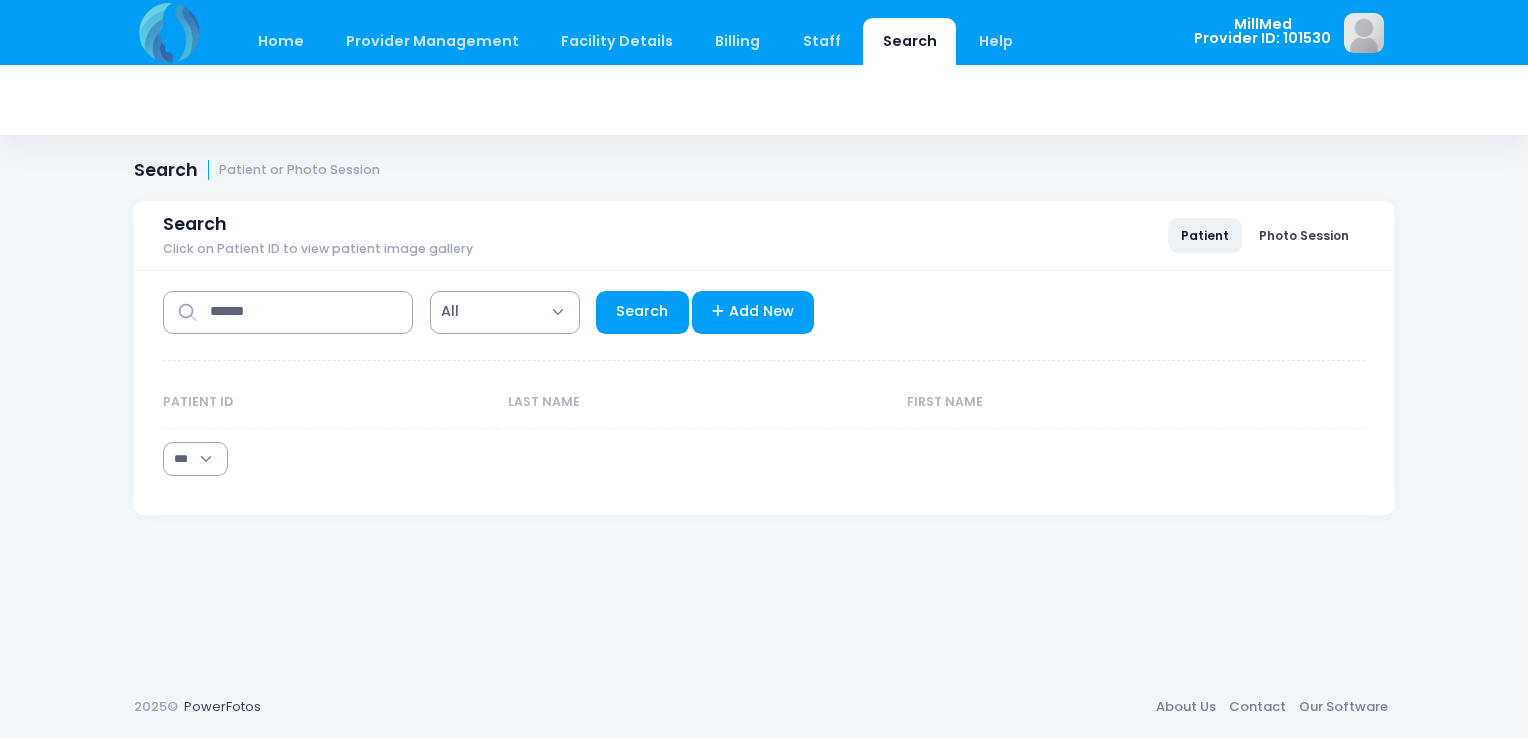 select on "***" 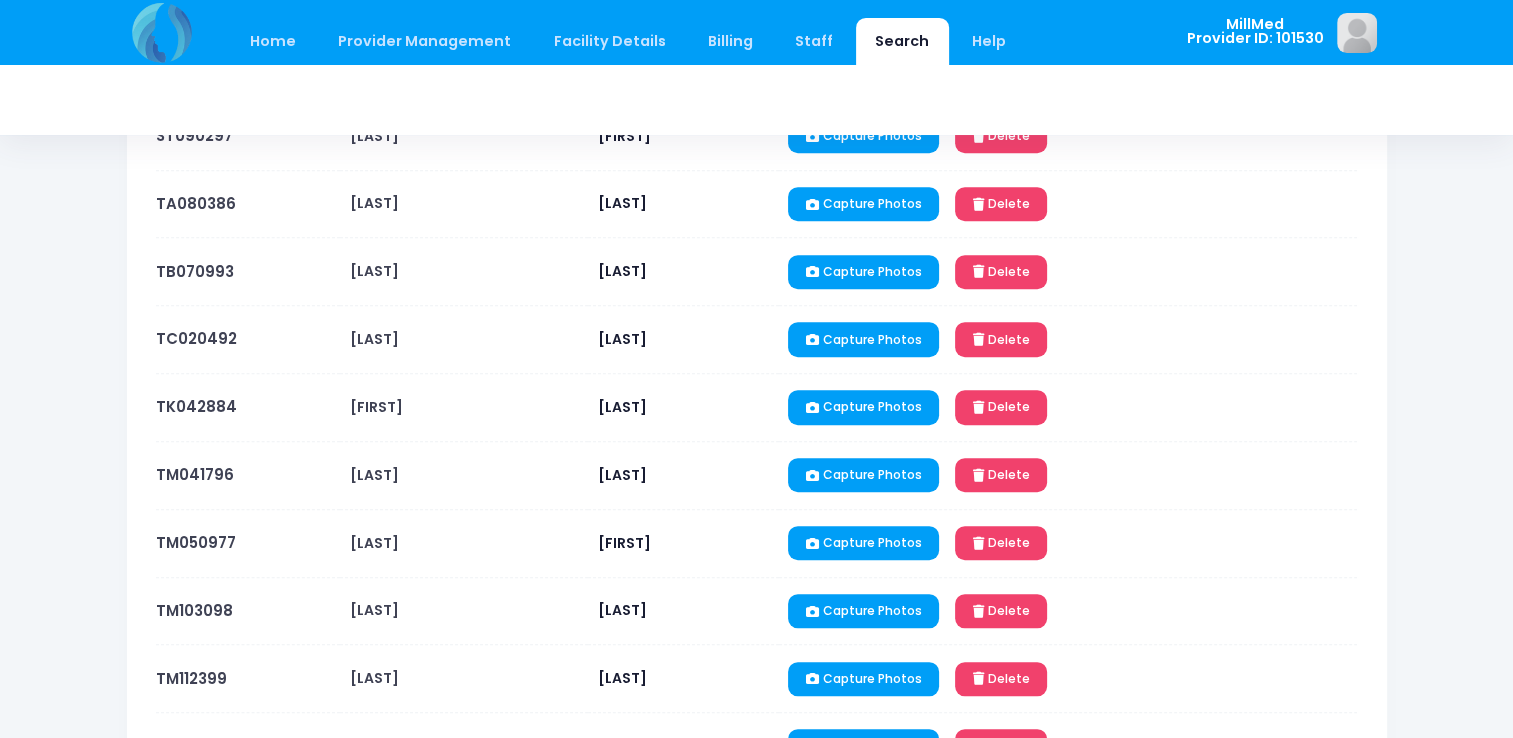 scroll, scrollTop: 1148, scrollLeft: 0, axis: vertical 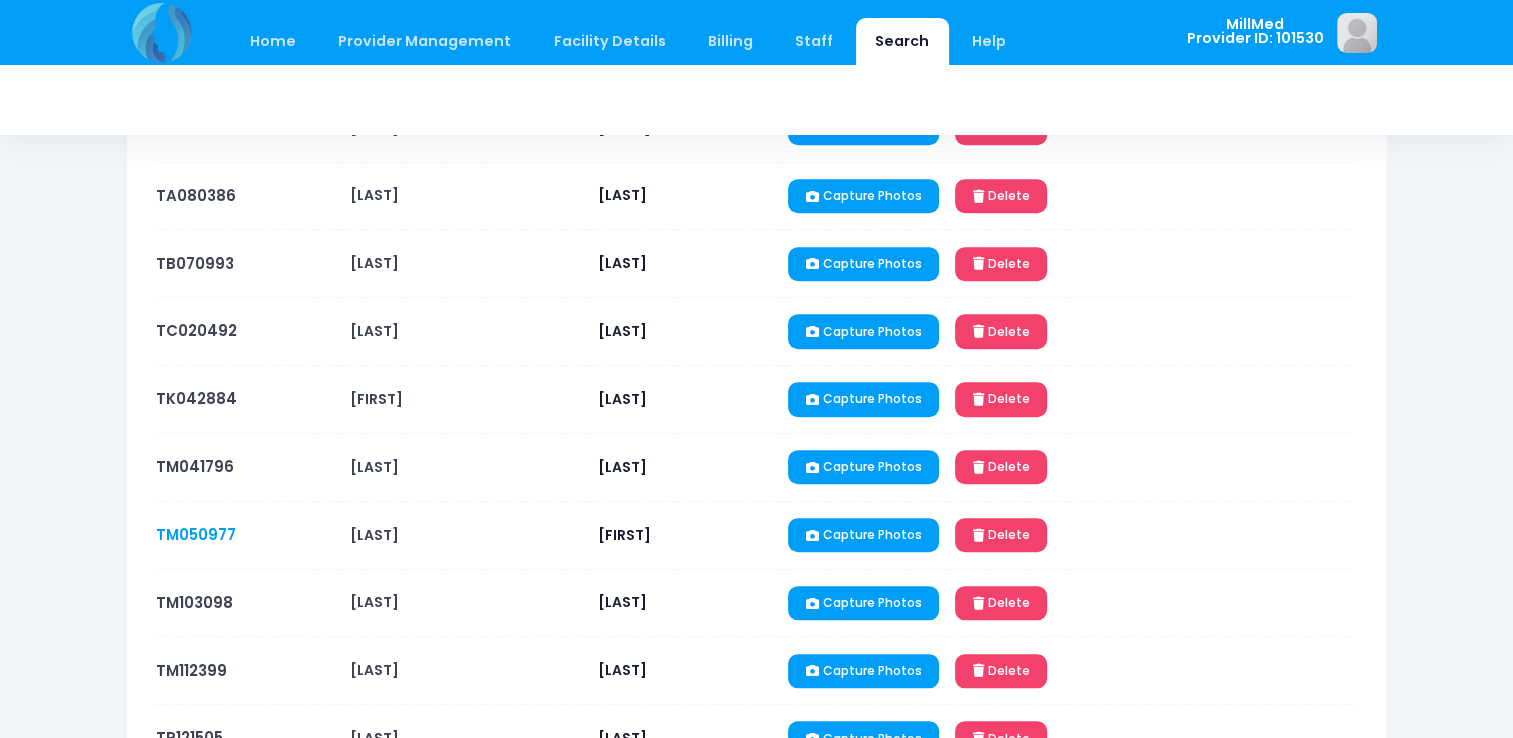 click on "TM050977" at bounding box center [196, 534] 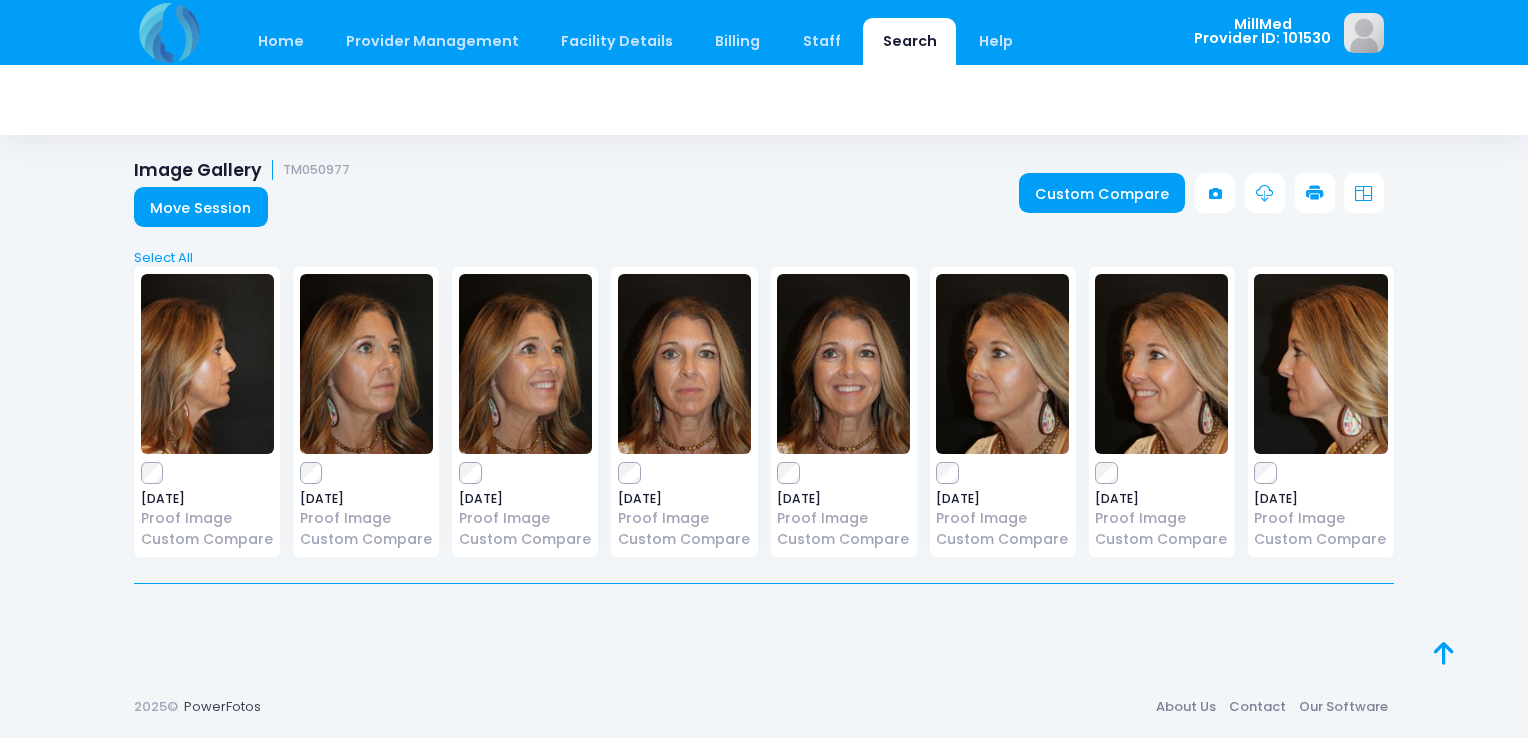 scroll, scrollTop: 0, scrollLeft: 0, axis: both 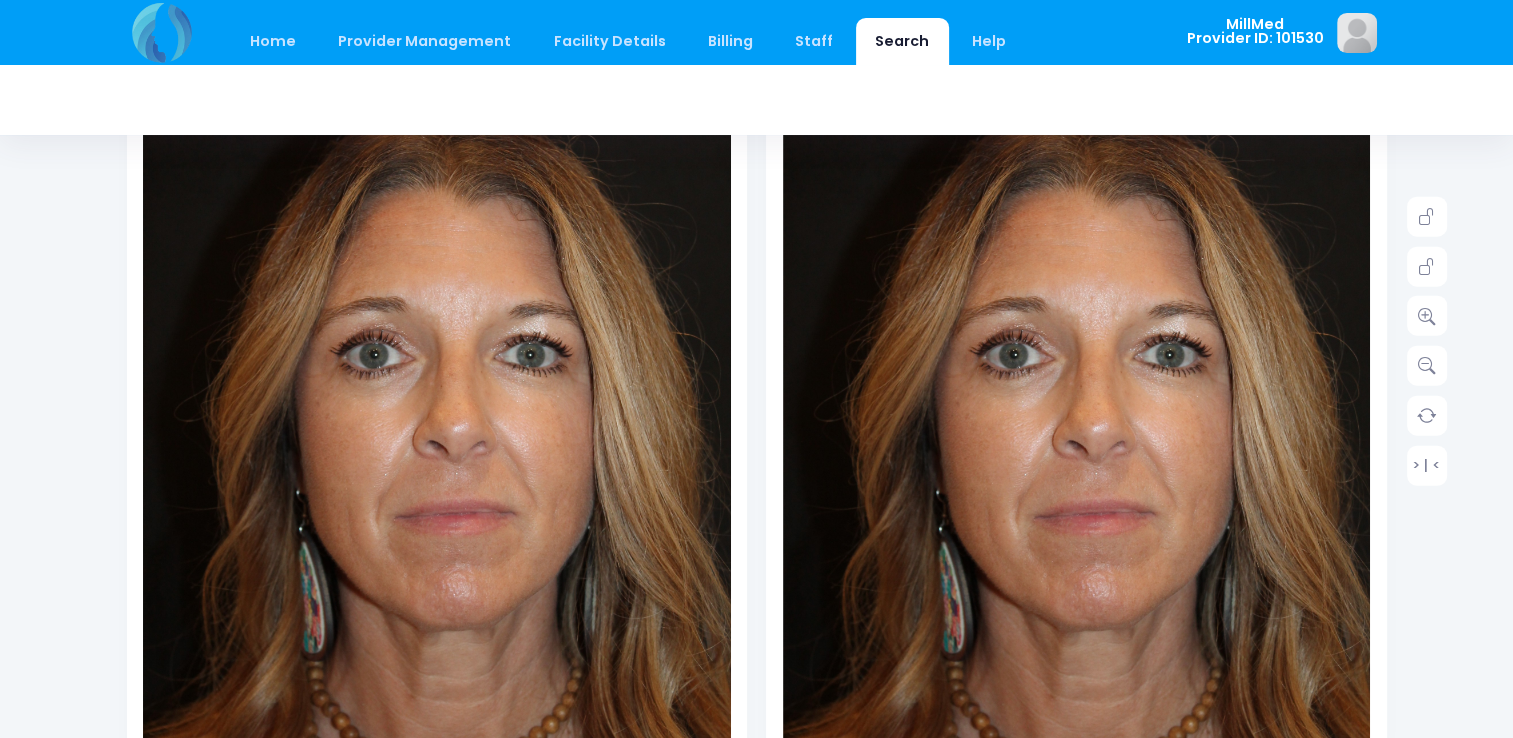 click at bounding box center (1077, 397) 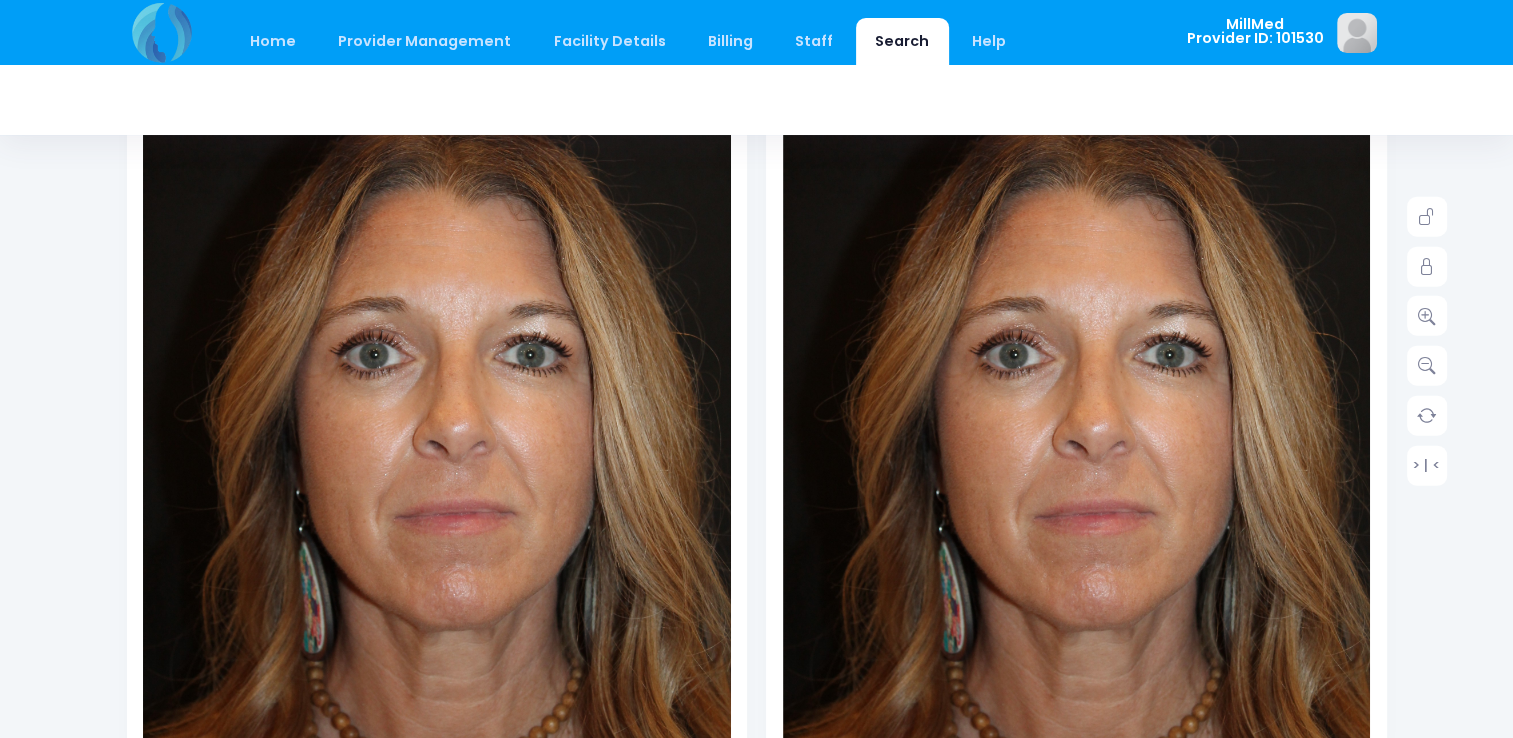 click at bounding box center (1077, 397) 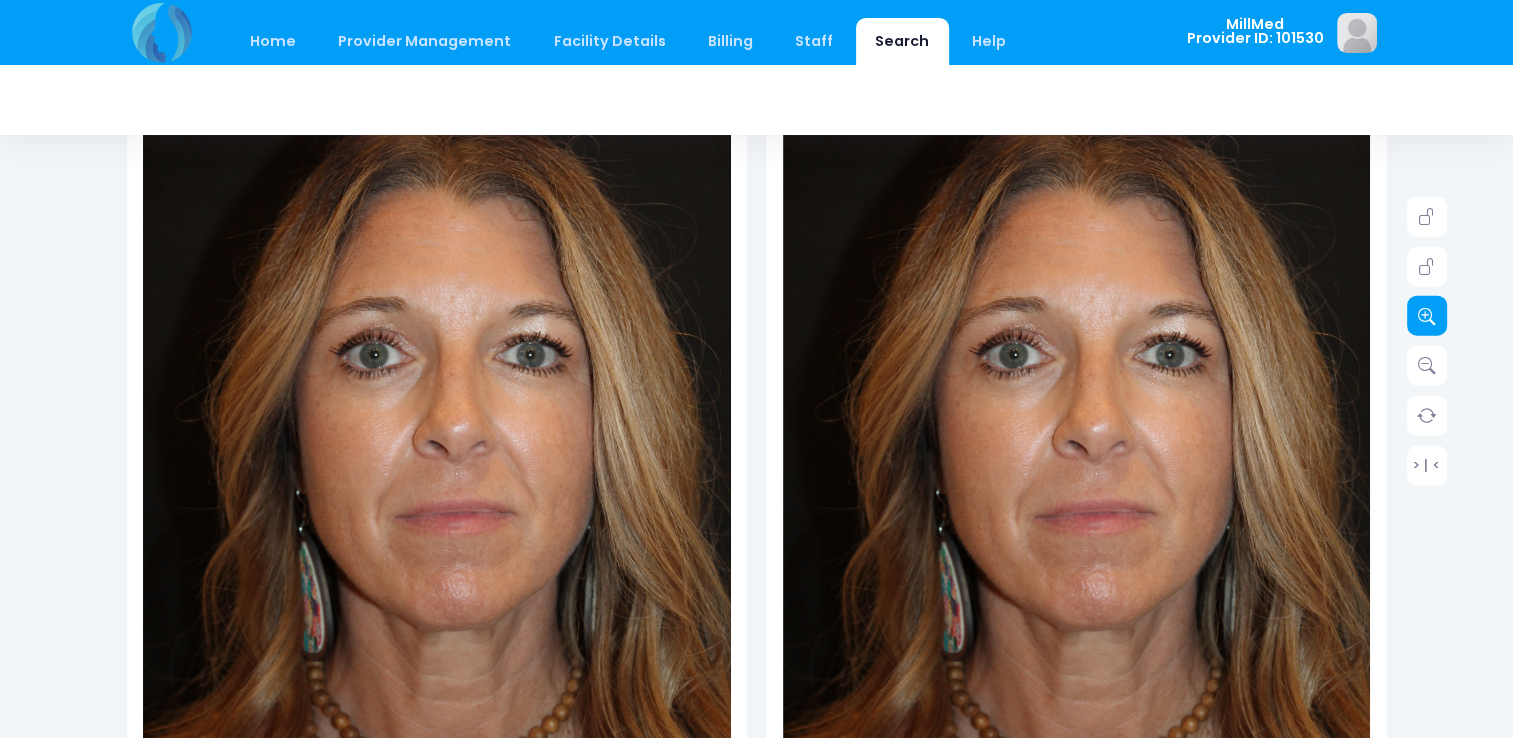 click at bounding box center [1427, 316] 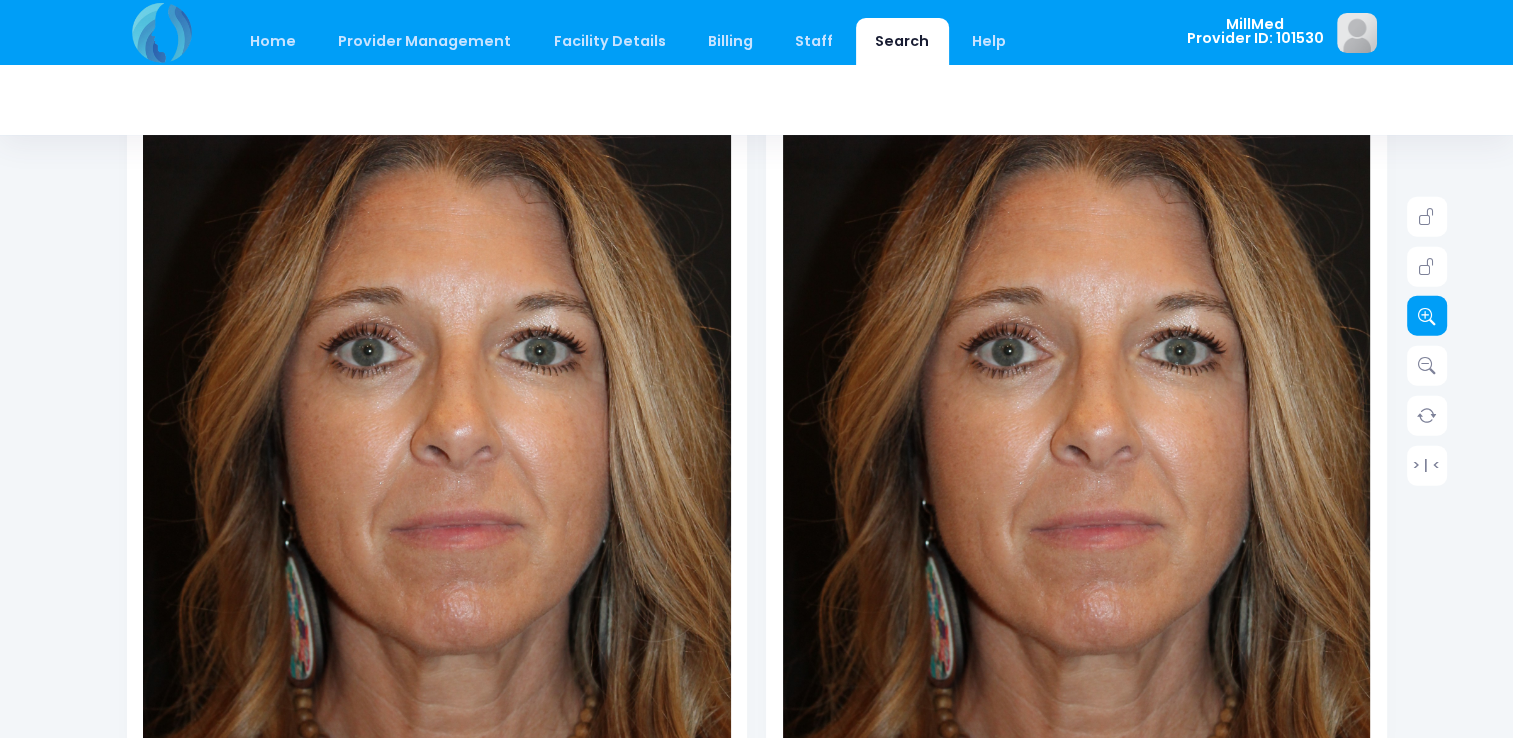 click at bounding box center [1427, 316] 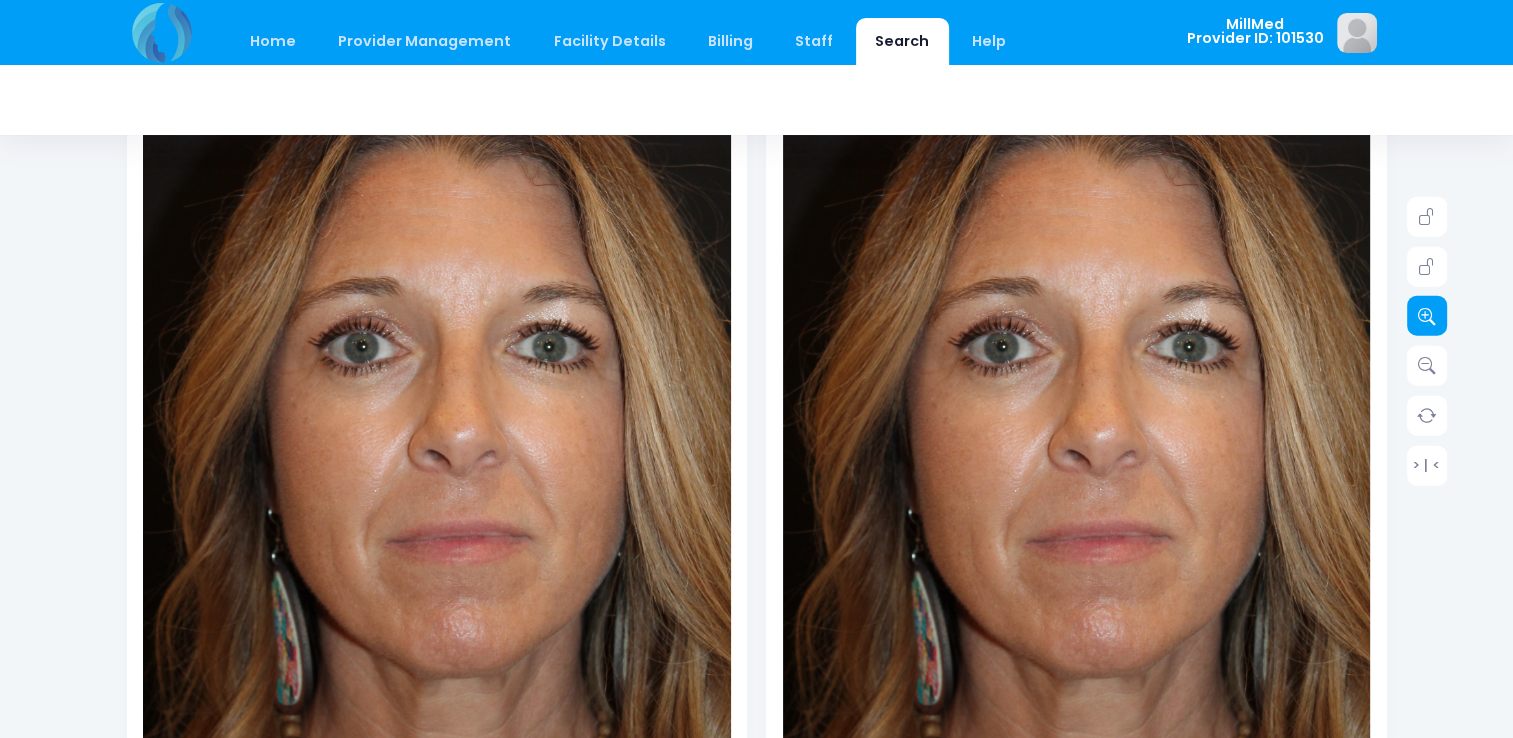 click at bounding box center [1427, 316] 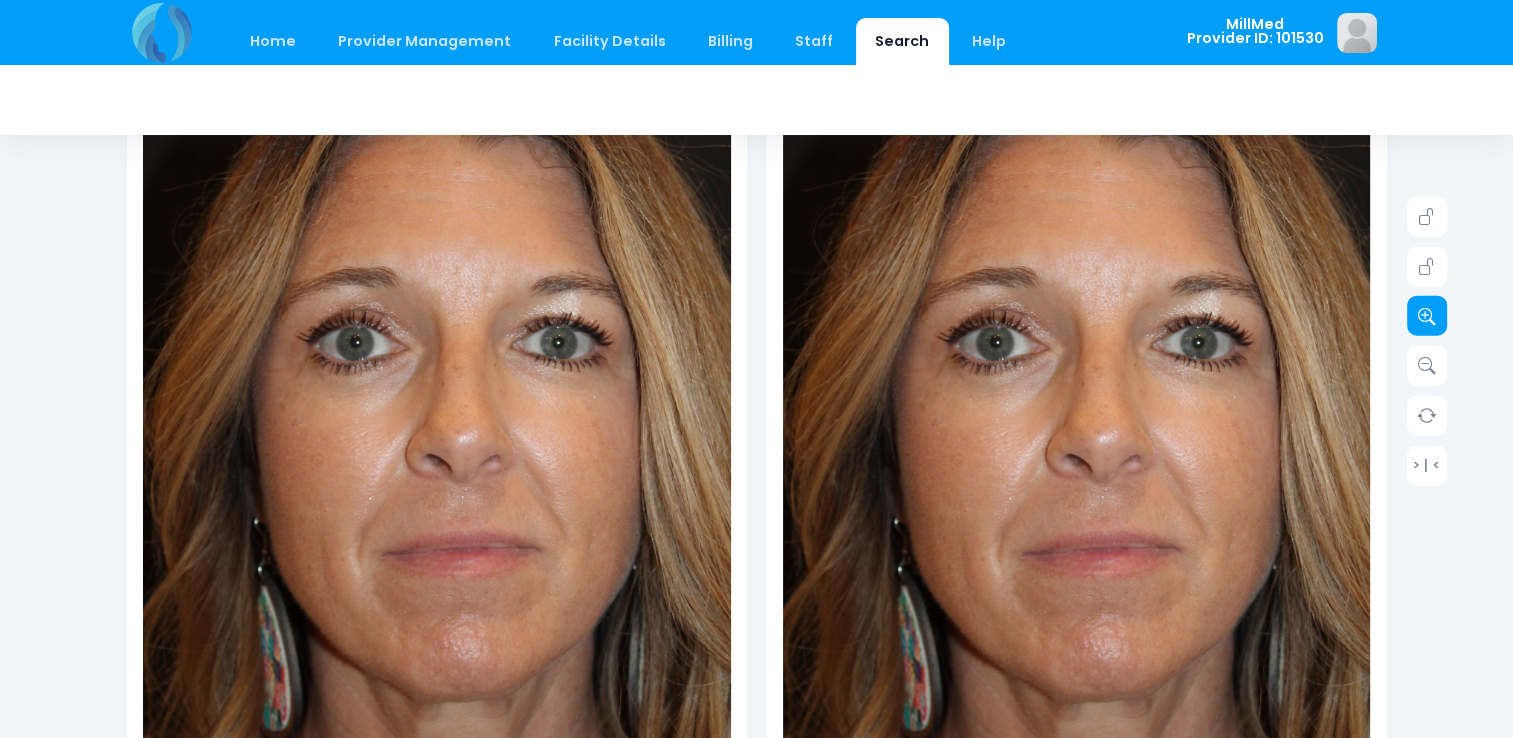 click at bounding box center (1427, 316) 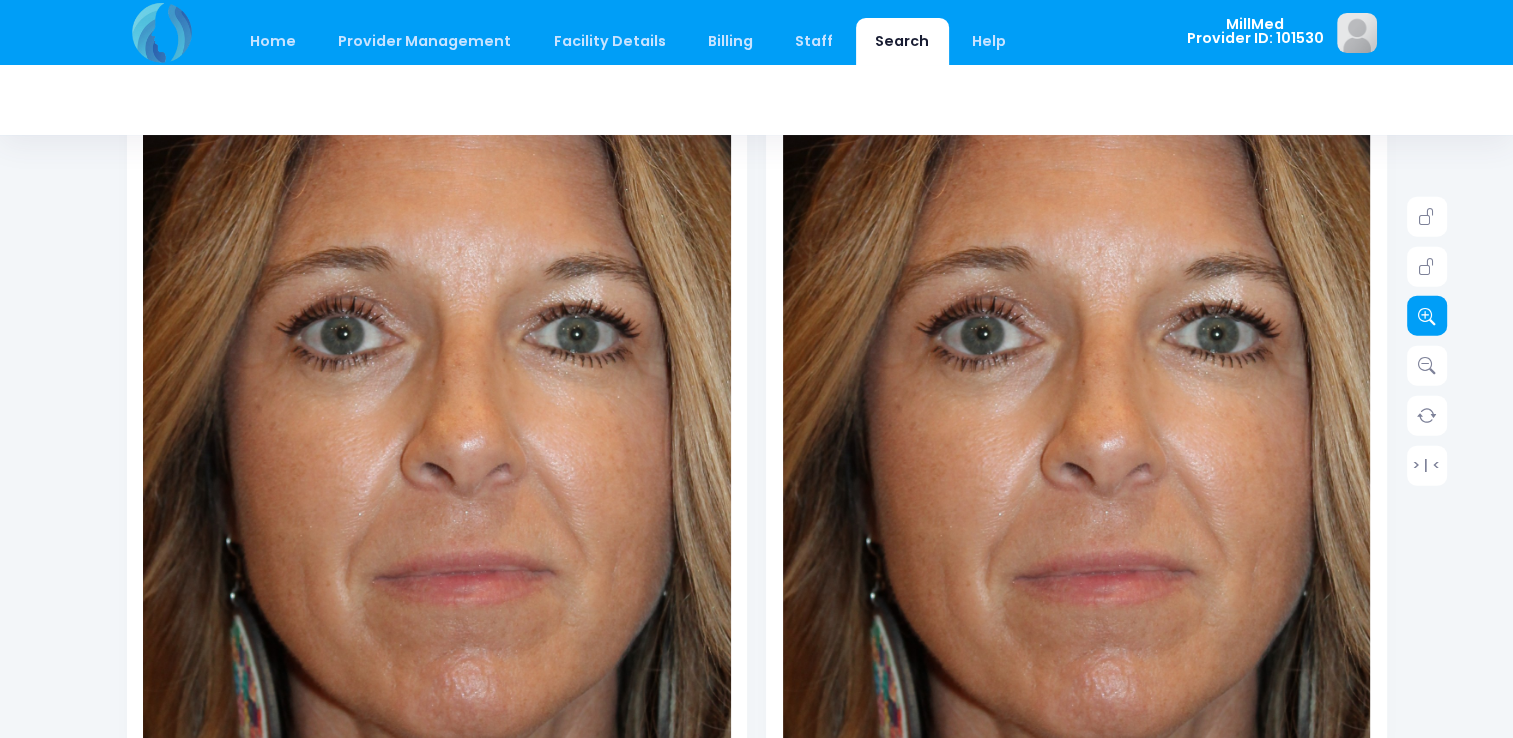 click at bounding box center [1427, 316] 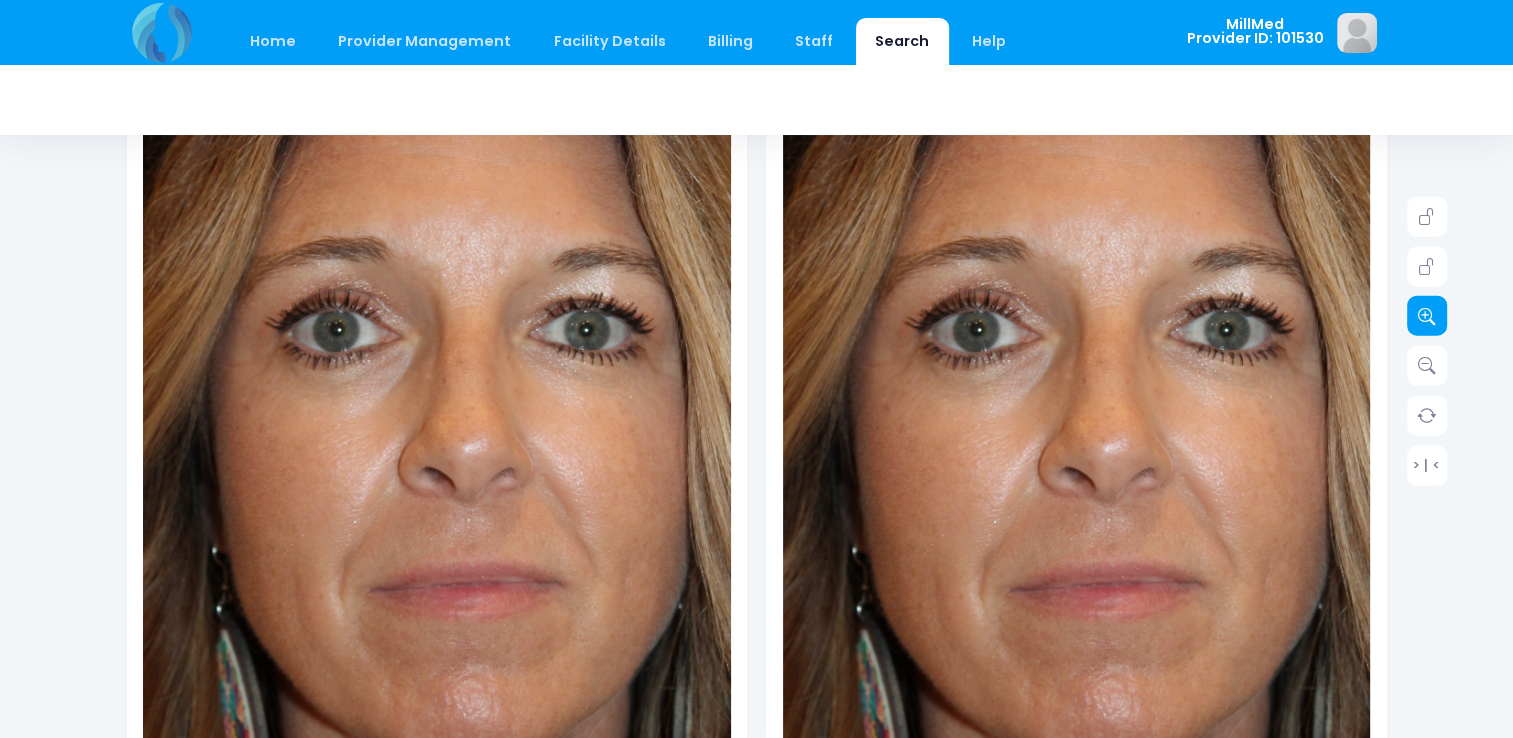 click at bounding box center [1427, 316] 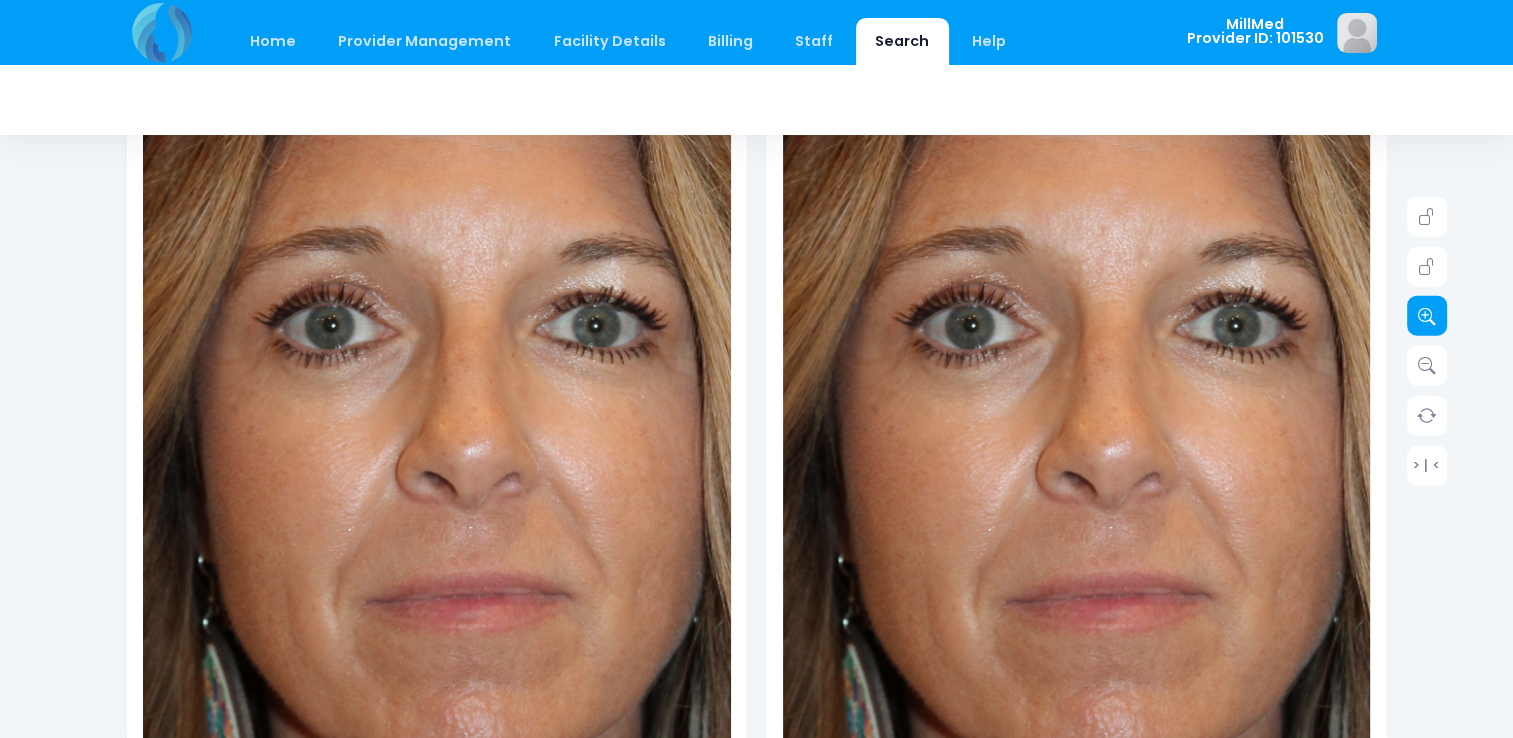 click at bounding box center (1427, 316) 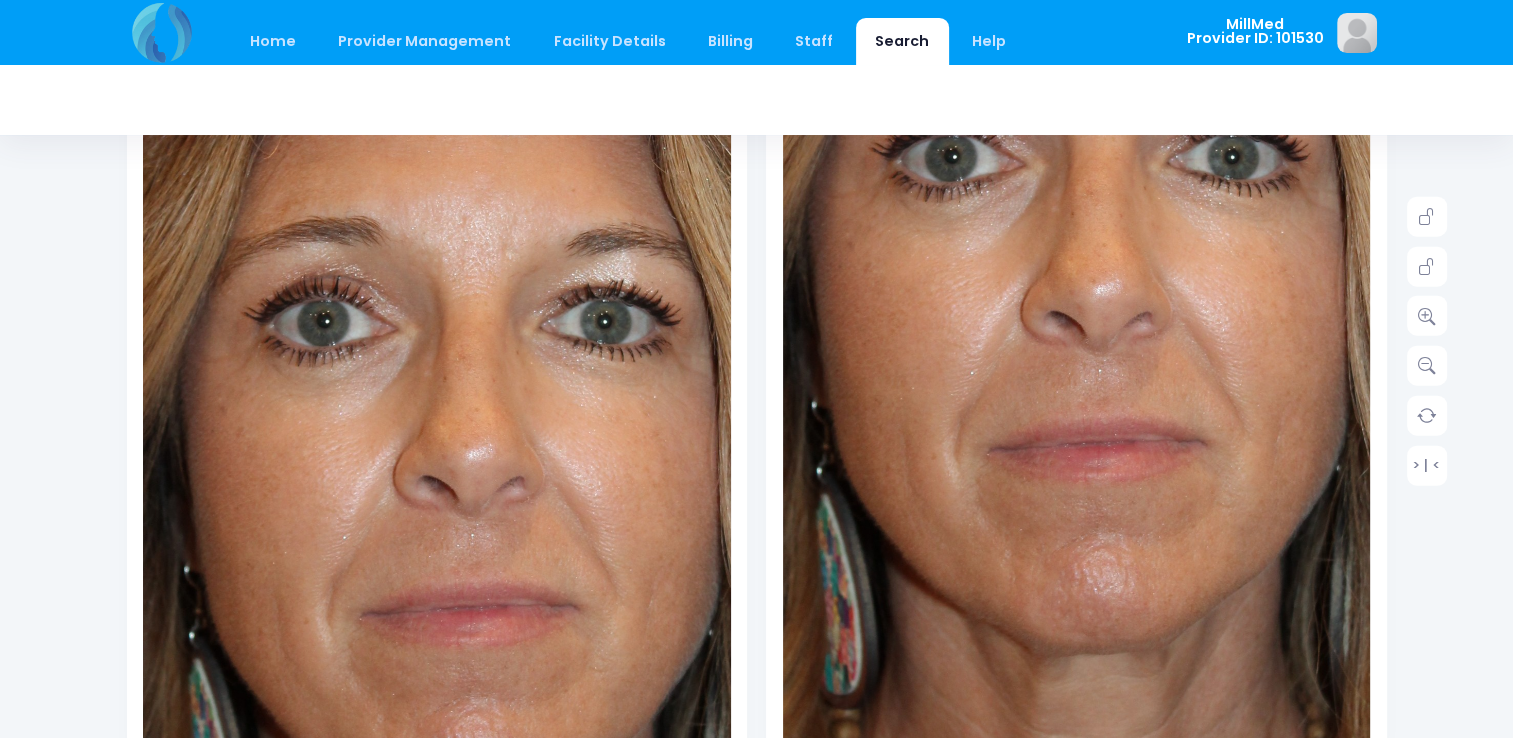 click at bounding box center [1064, 232] 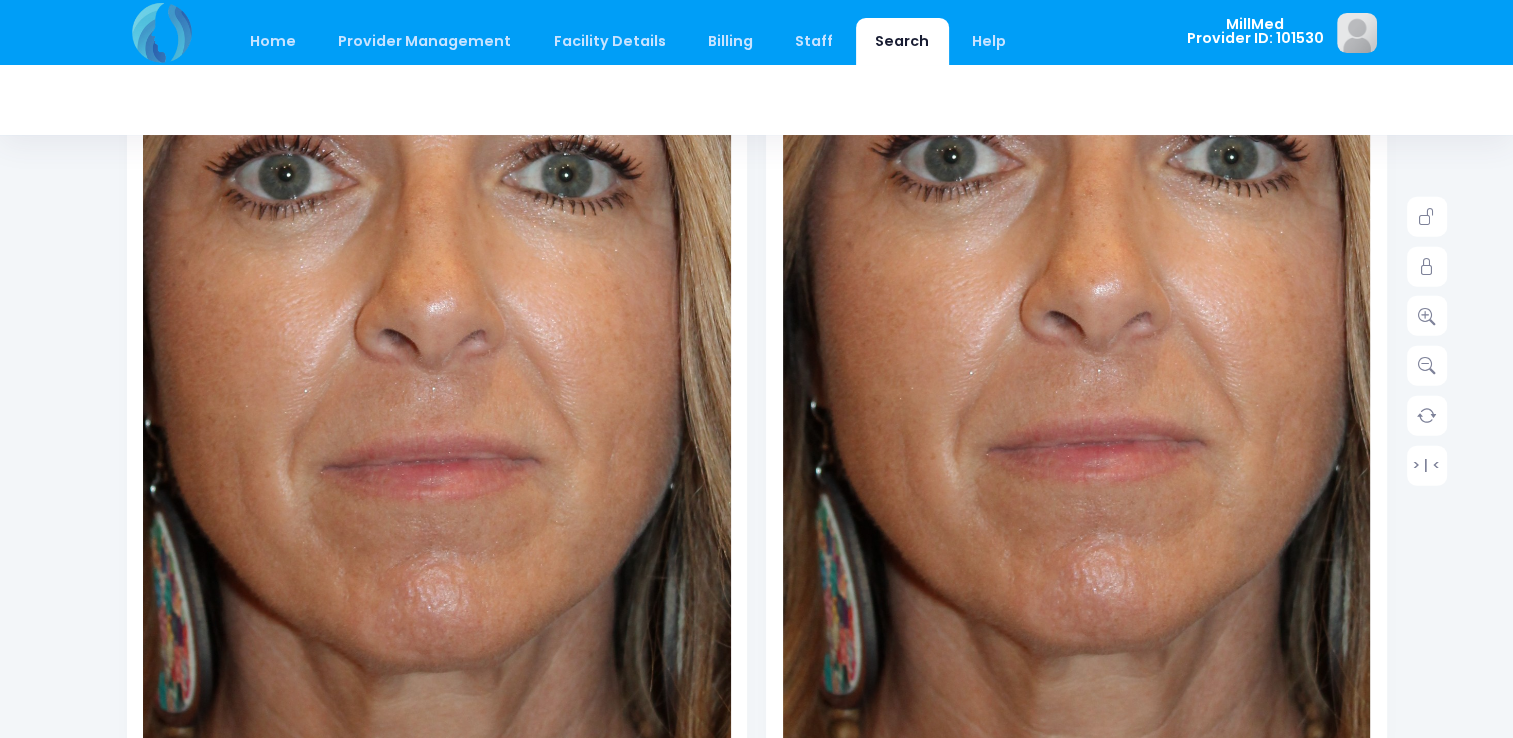click at bounding box center [398, 250] 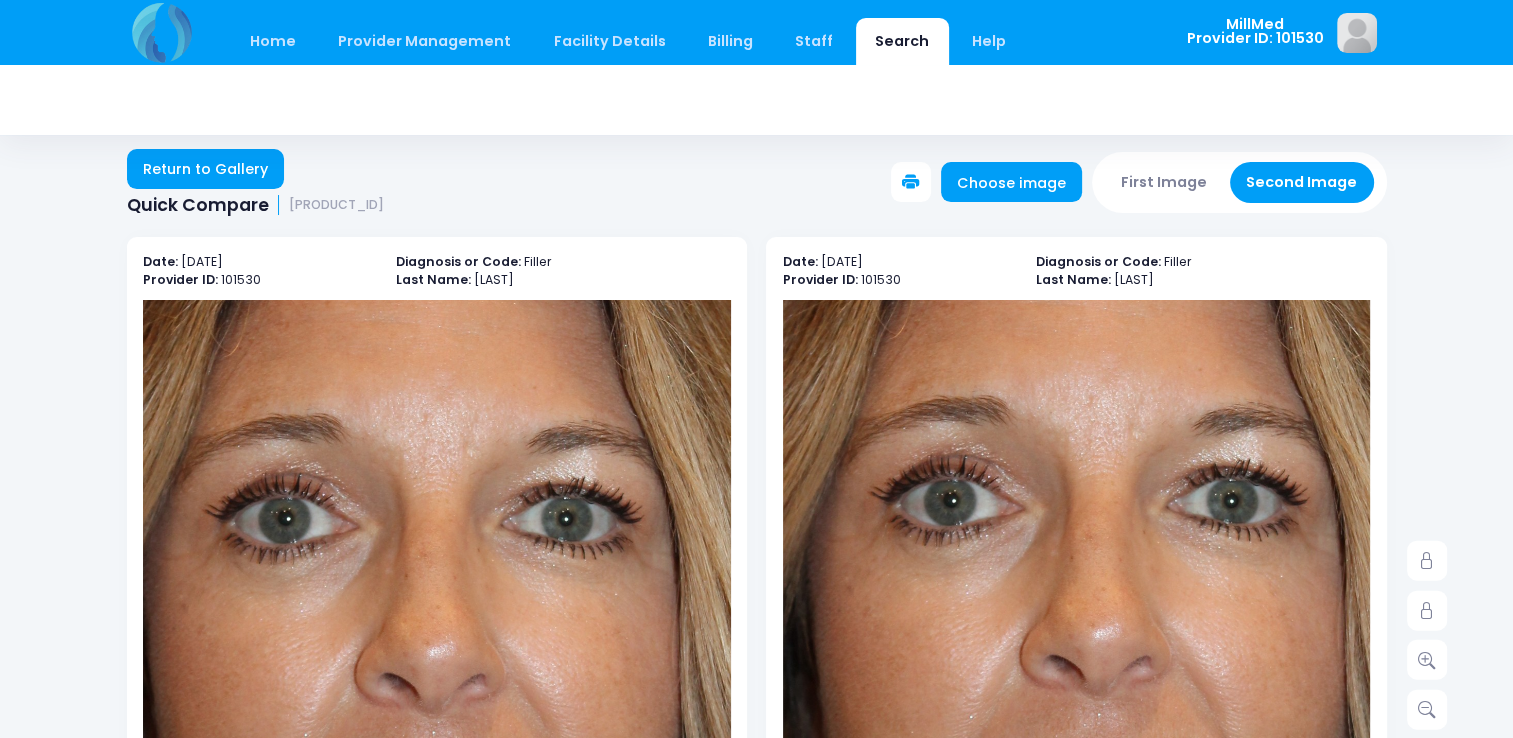 scroll, scrollTop: 0, scrollLeft: 0, axis: both 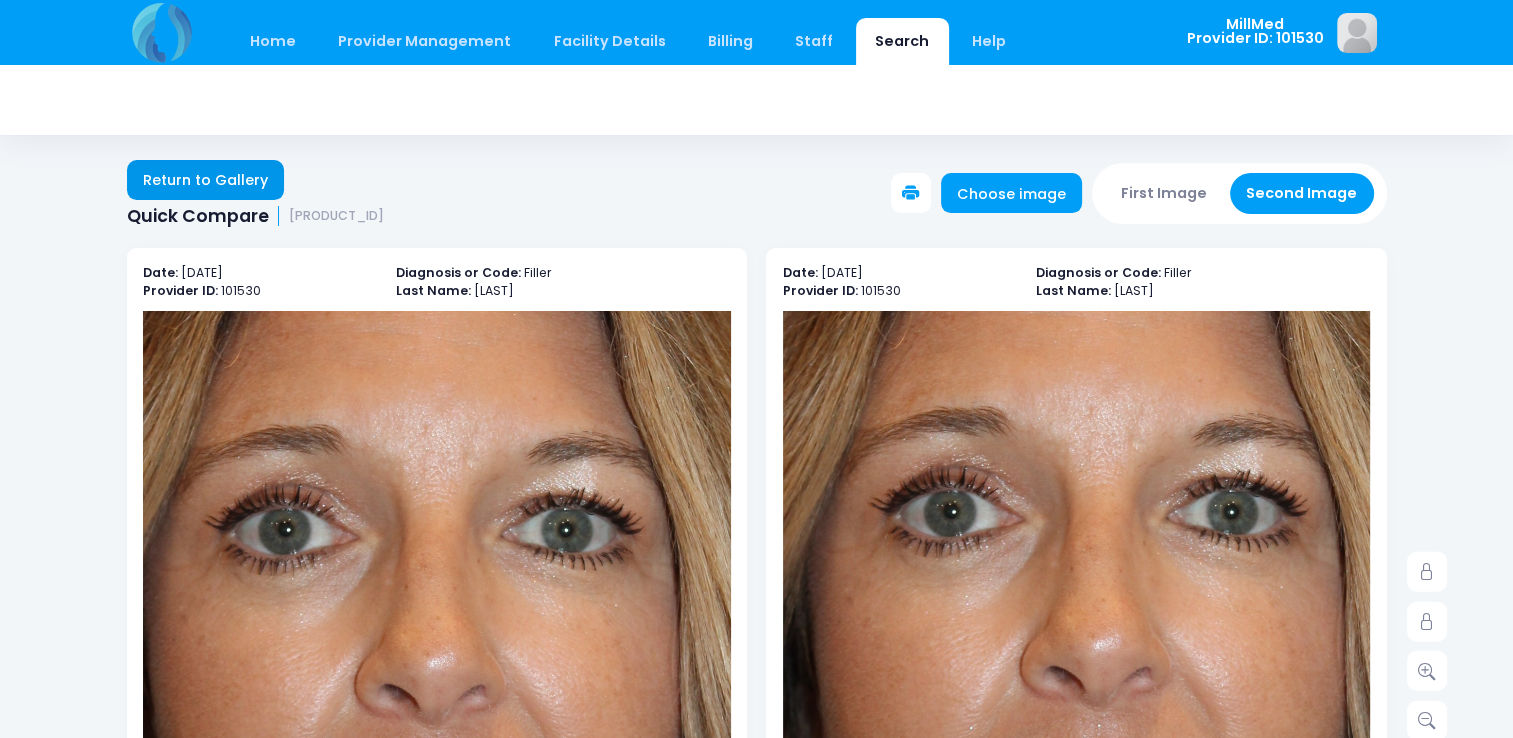 click on "Return to Gallery" at bounding box center [206, 180] 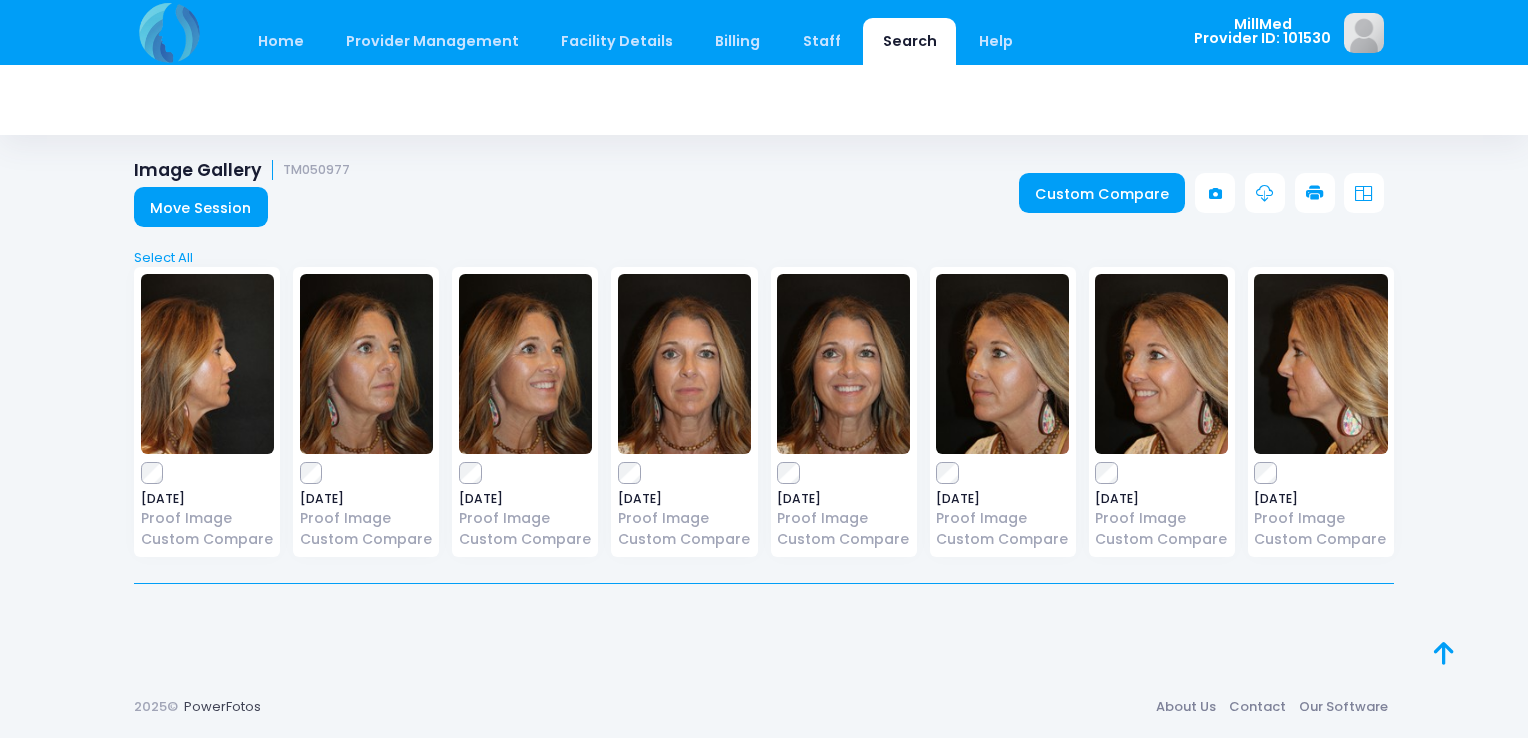 scroll, scrollTop: 0, scrollLeft: 0, axis: both 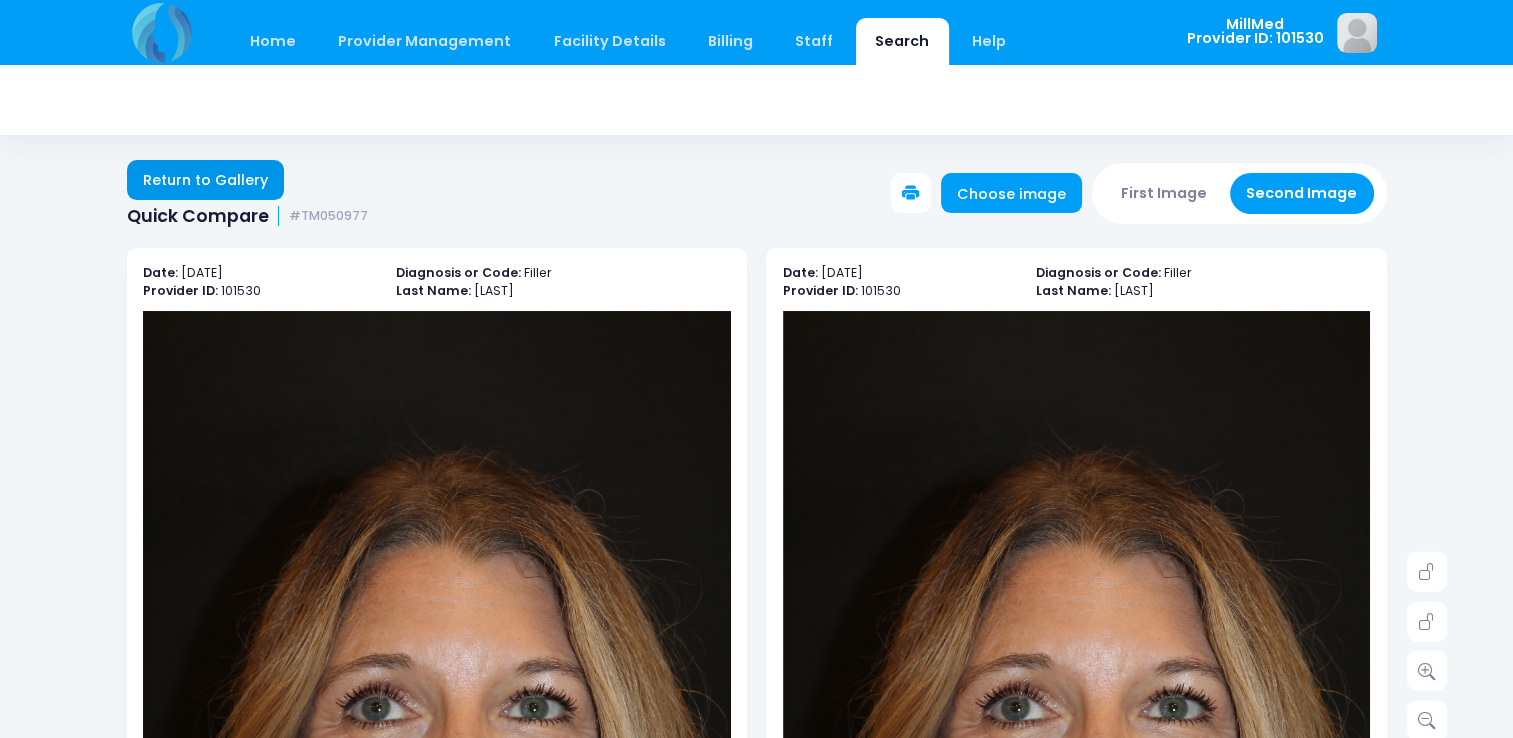click on "Return to Gallery" at bounding box center (206, 180) 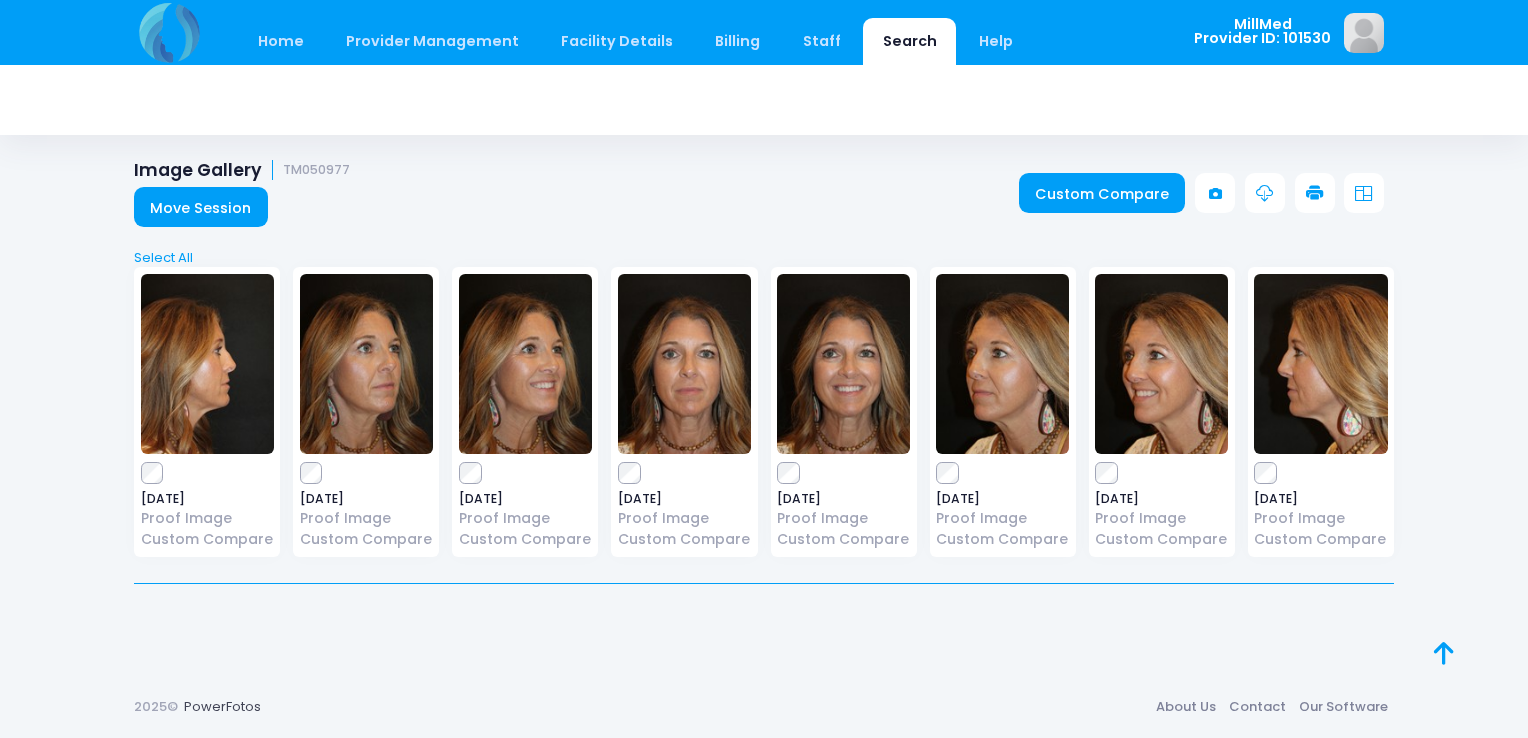 scroll, scrollTop: 0, scrollLeft: 0, axis: both 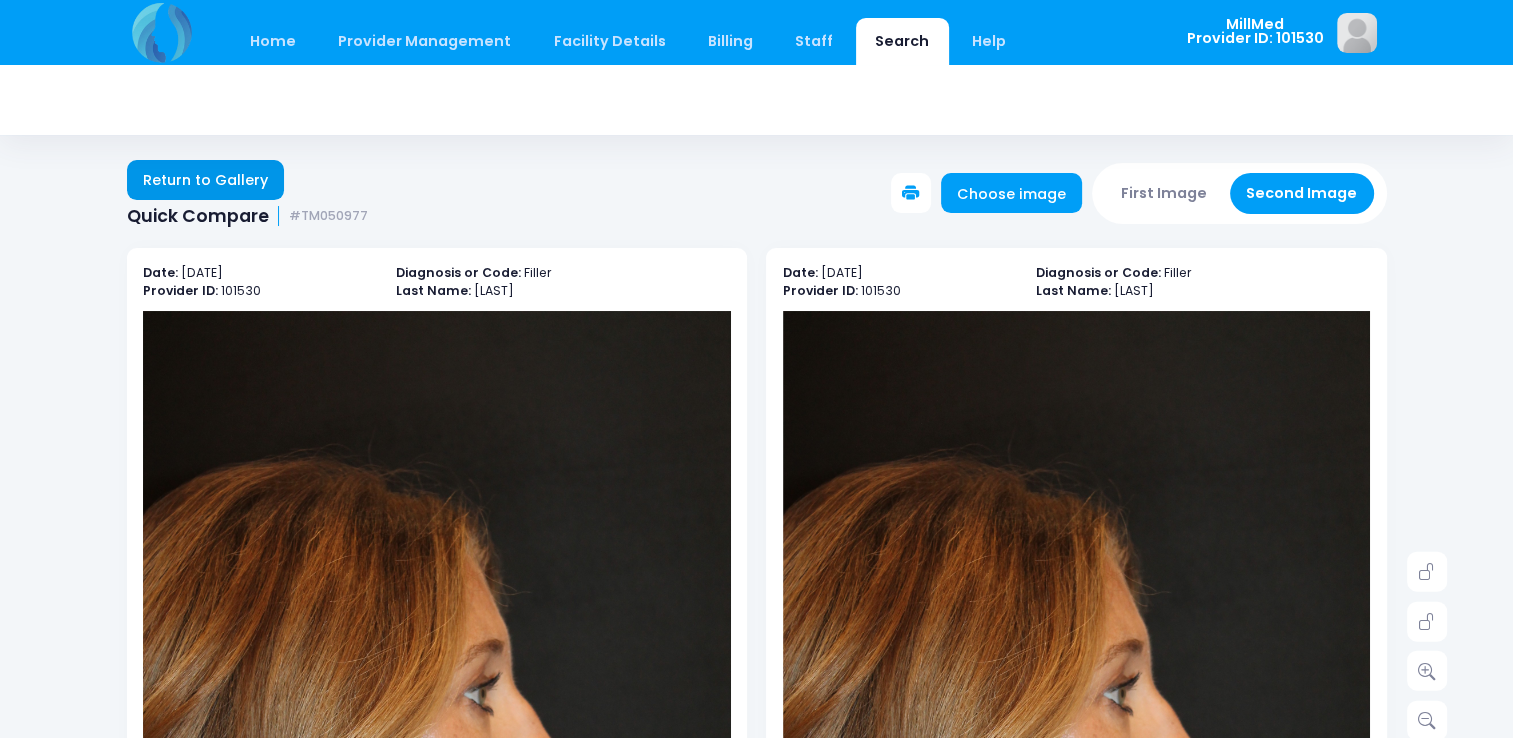click on "Return to Gallery" at bounding box center (206, 180) 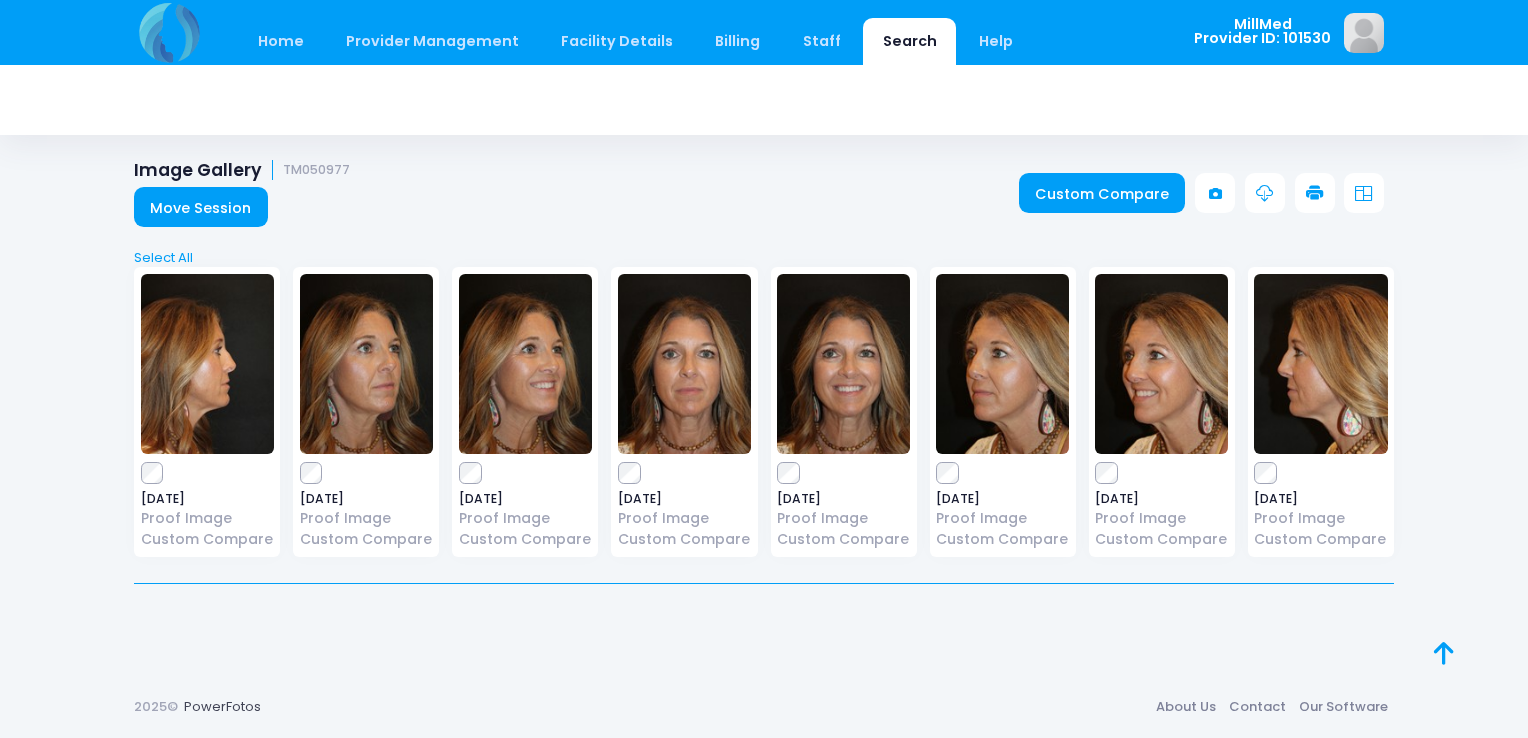 scroll, scrollTop: 0, scrollLeft: 0, axis: both 